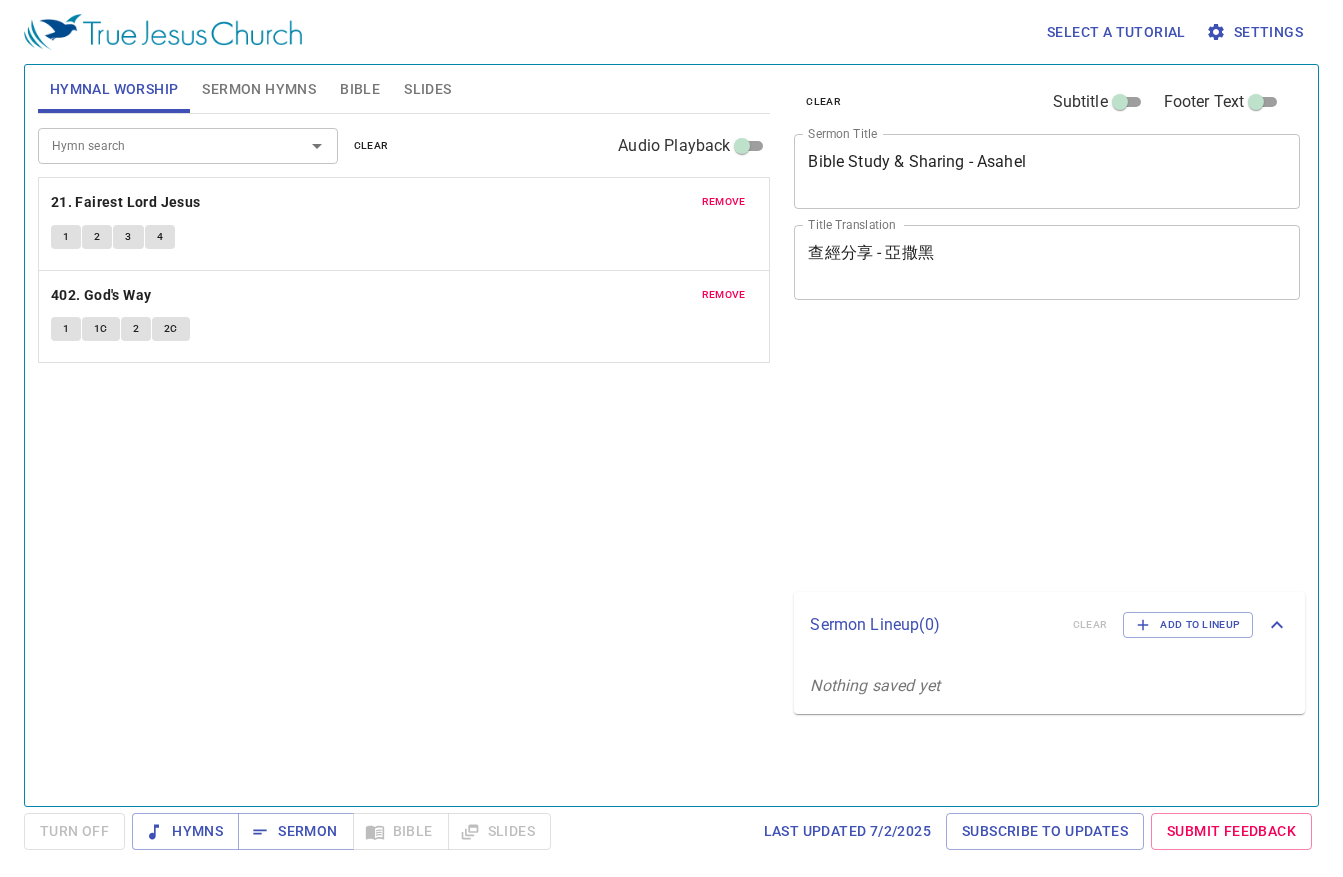 scroll, scrollTop: 0, scrollLeft: 0, axis: both 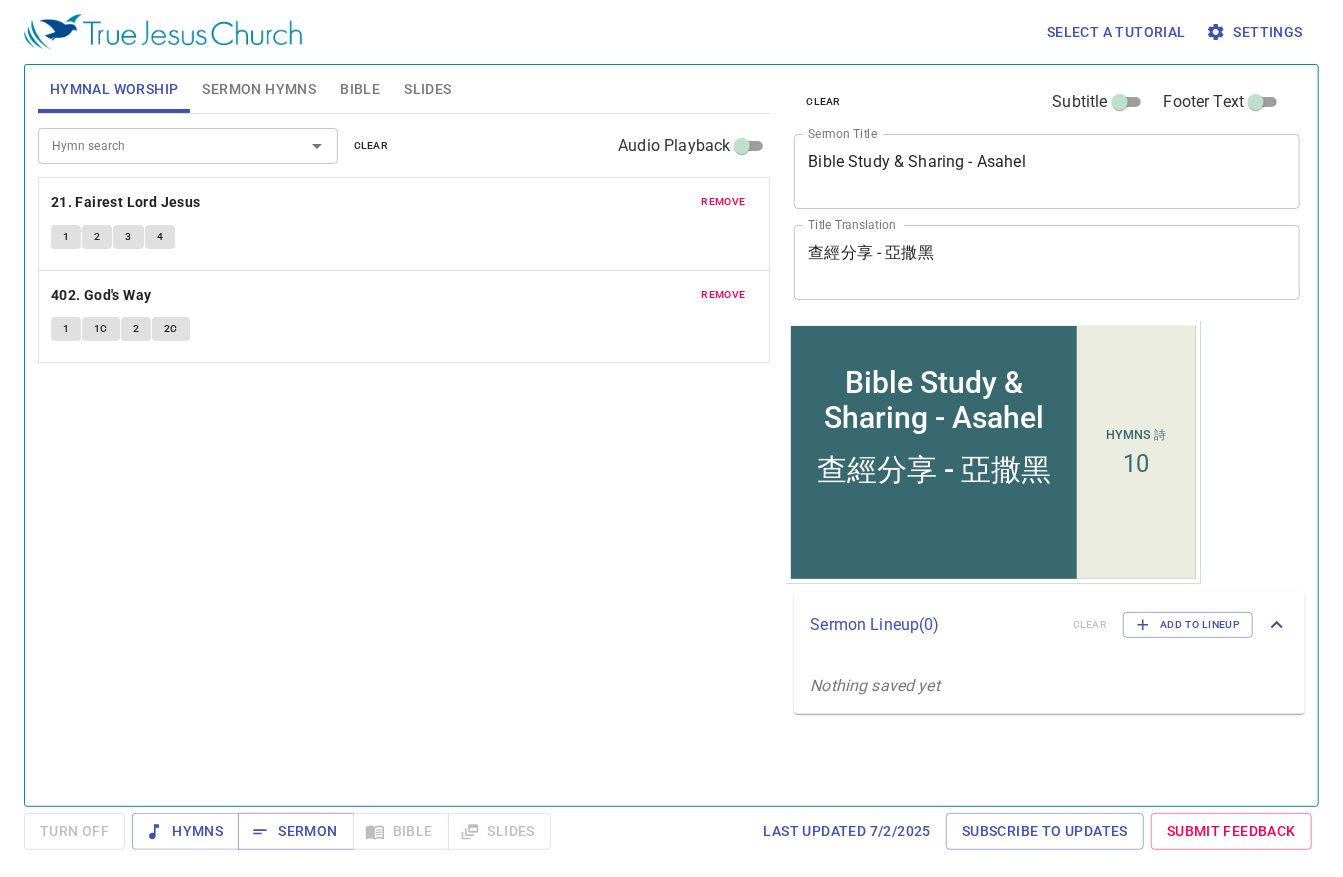 click on "Hymnal Worship" at bounding box center (114, 89) 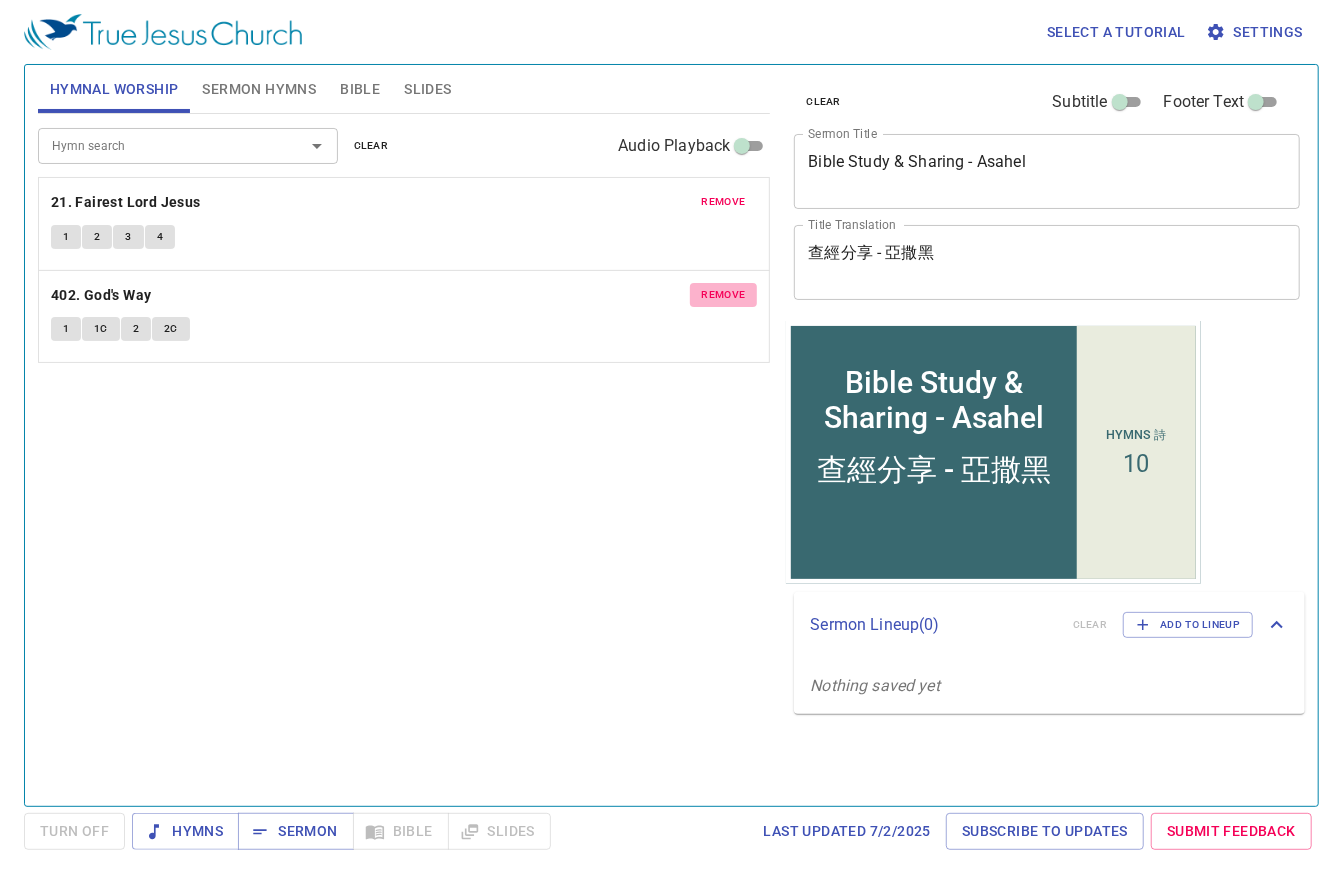 click on "remove" at bounding box center [724, 202] 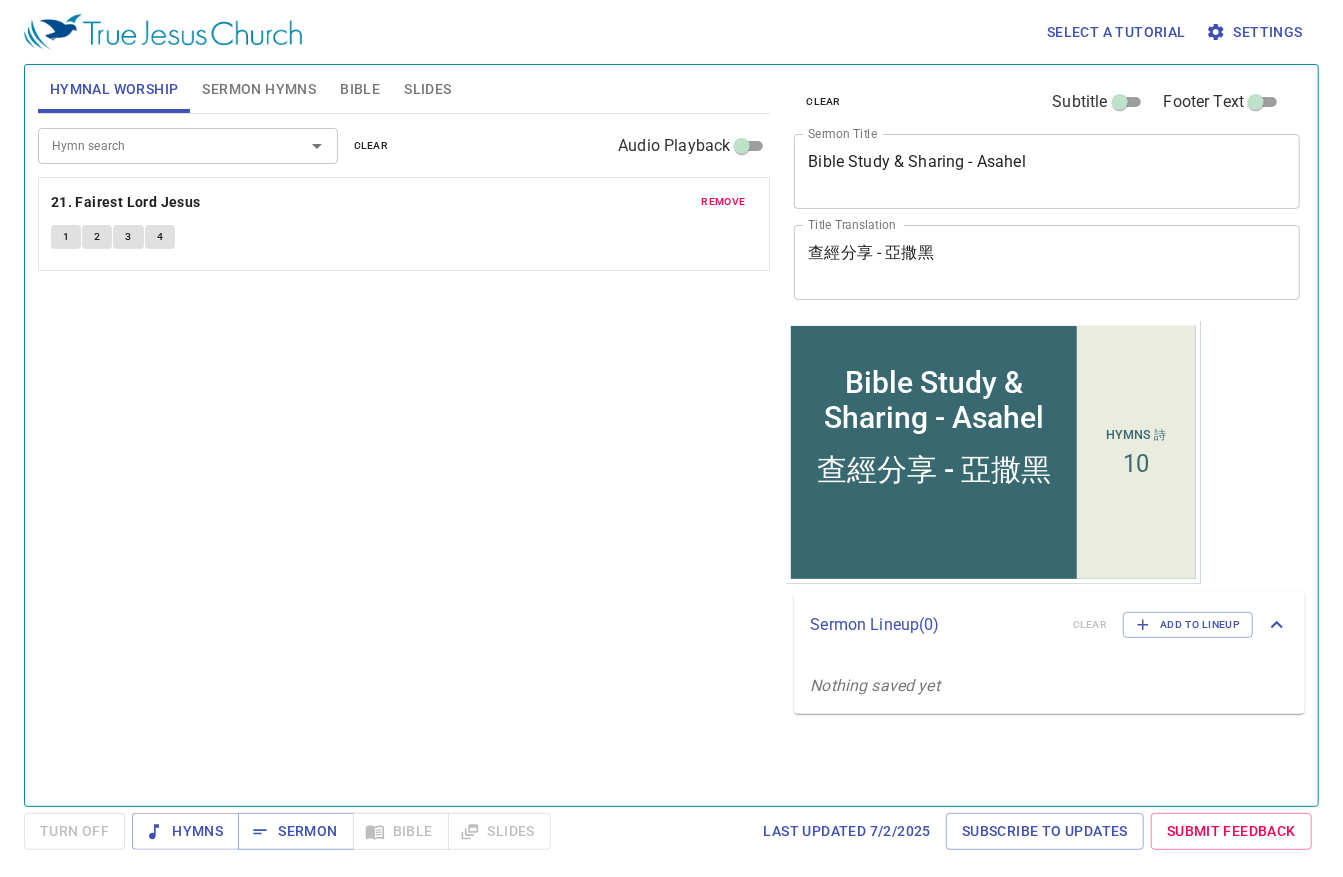 click on "remove" at bounding box center [724, 202] 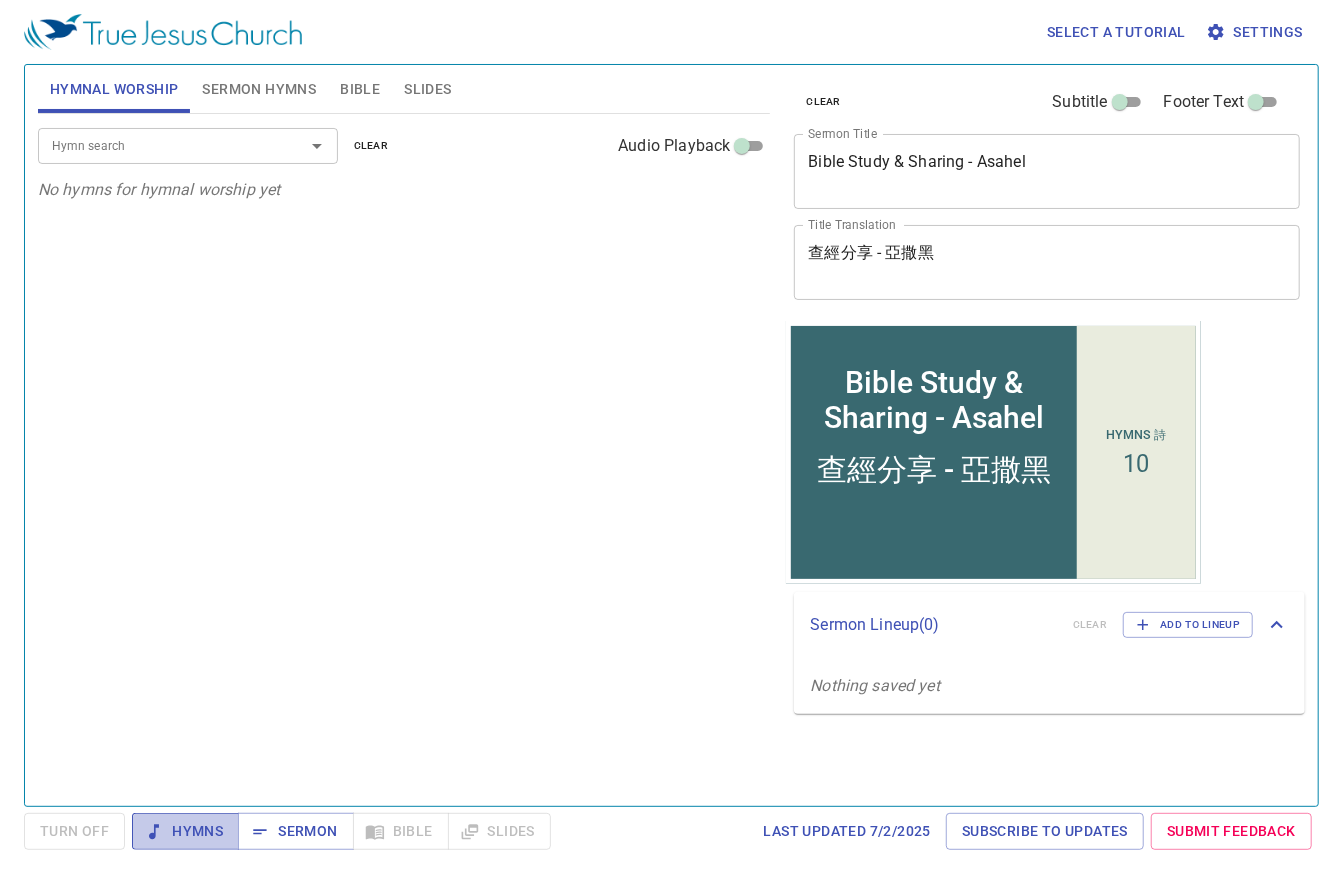 click on "Hymns" at bounding box center (185, 831) 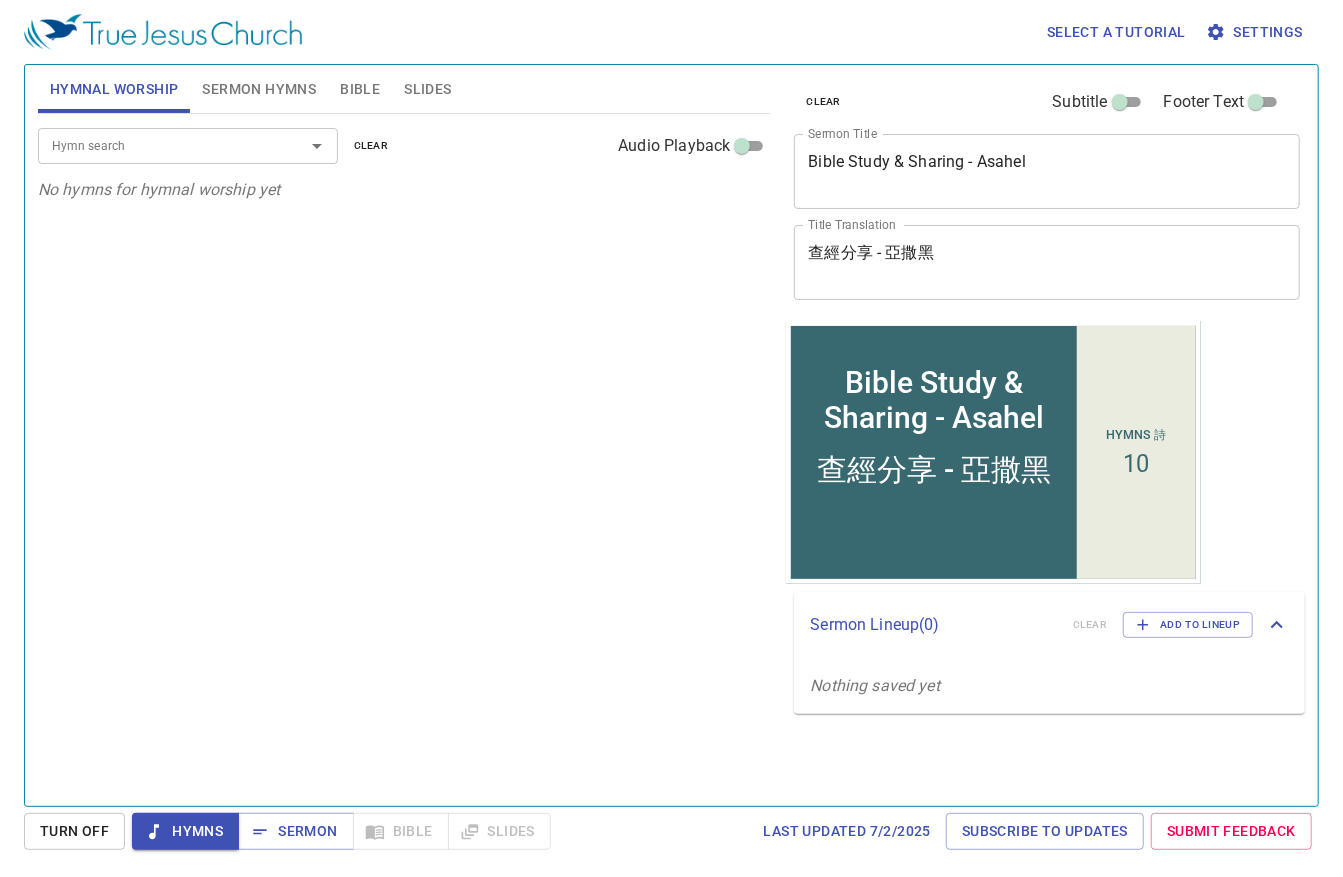 click on "Hymn search" at bounding box center (158, 145) 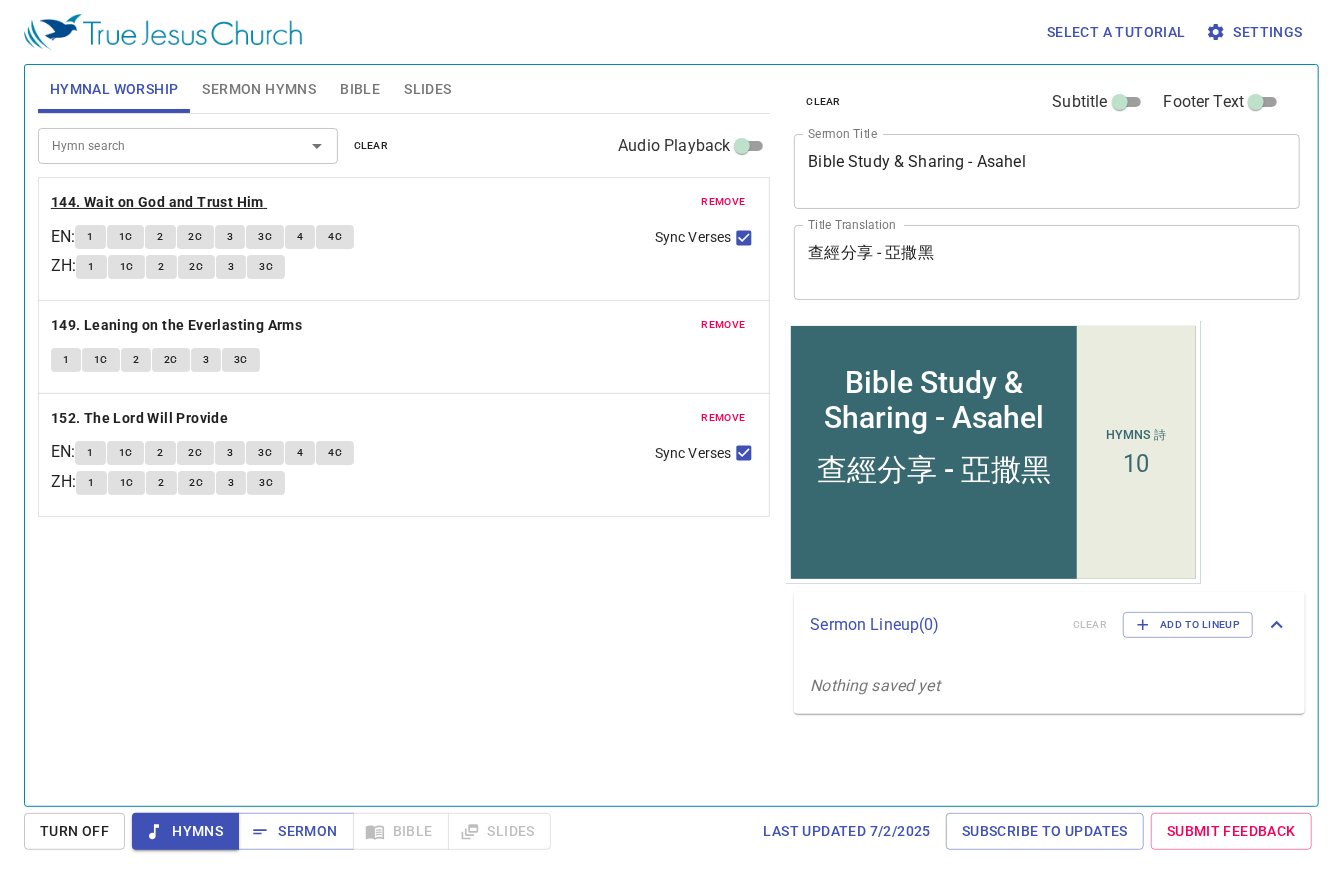 click on "144. Wait on God and Trust Him" at bounding box center [157, 202] 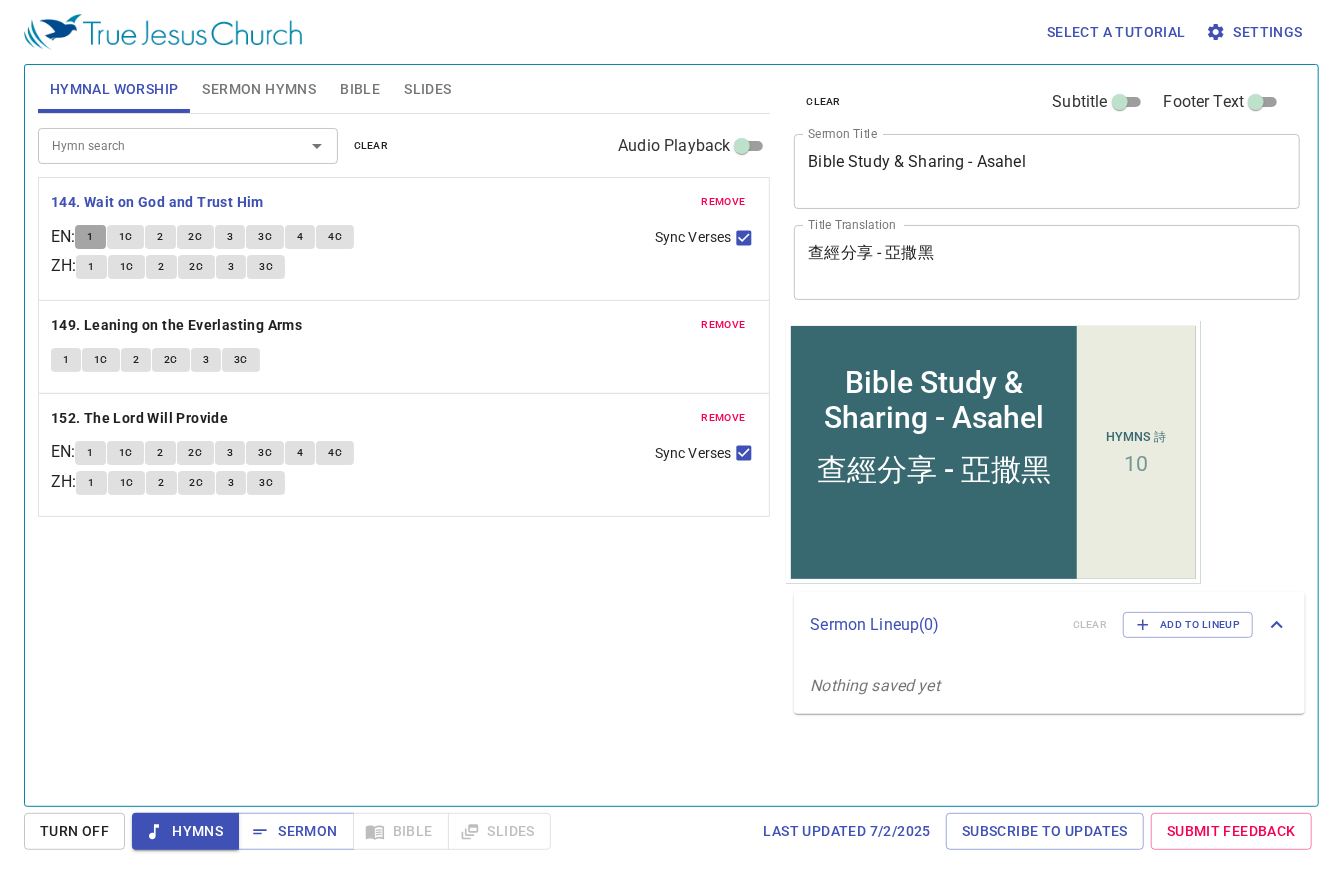 click on "1" at bounding box center (90, 237) 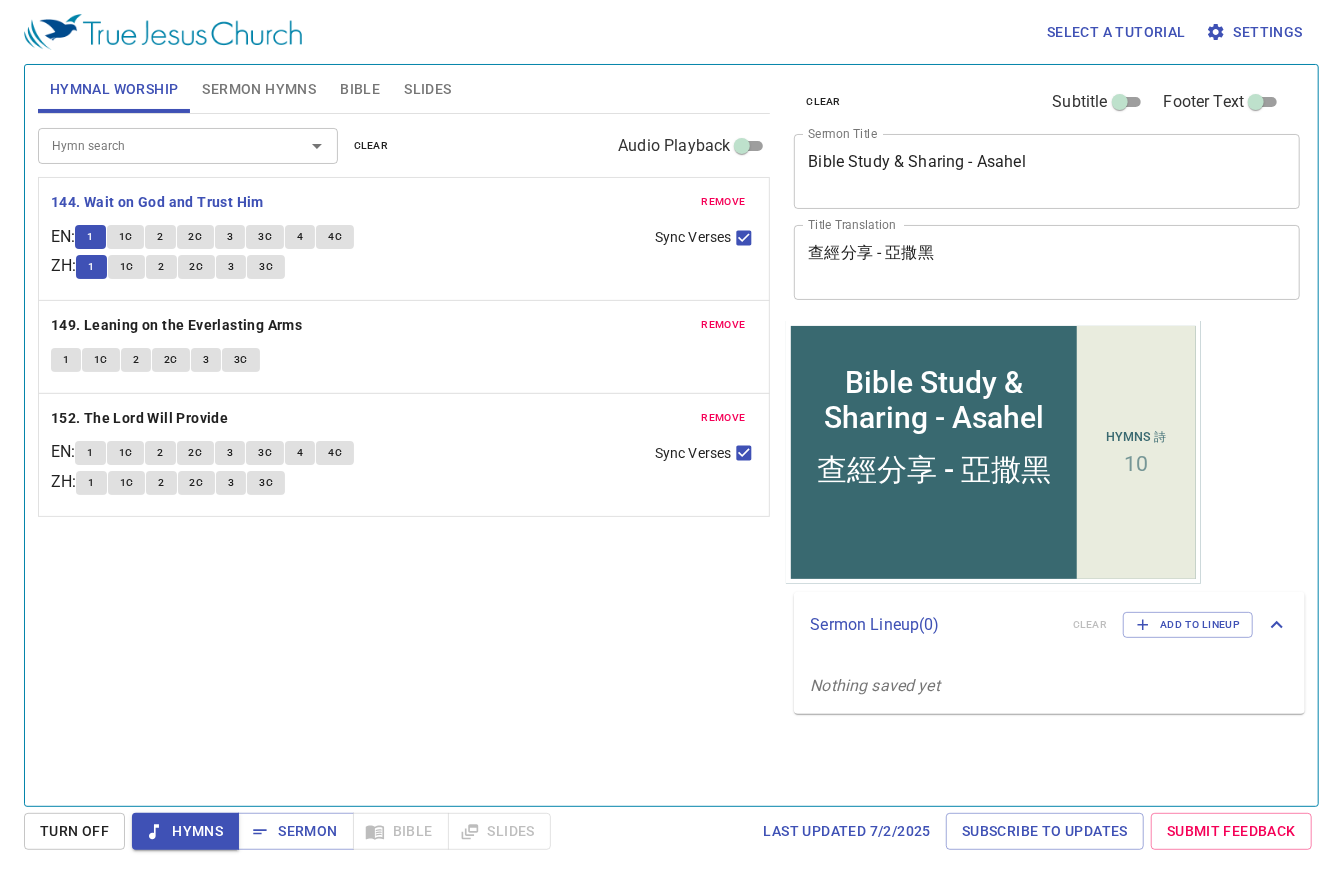 click on "1C" at bounding box center [90, 237] 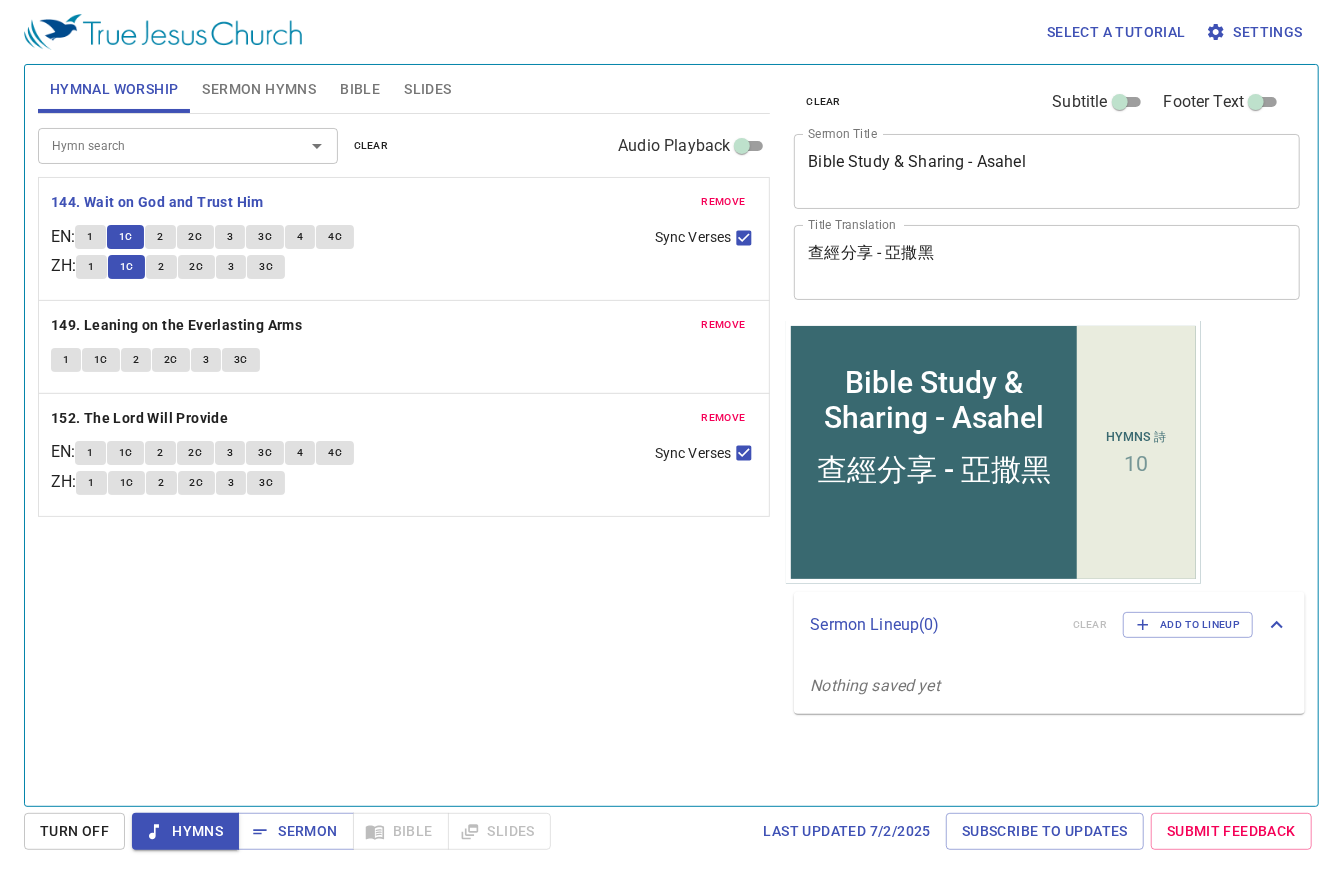 click on "2" at bounding box center (90, 237) 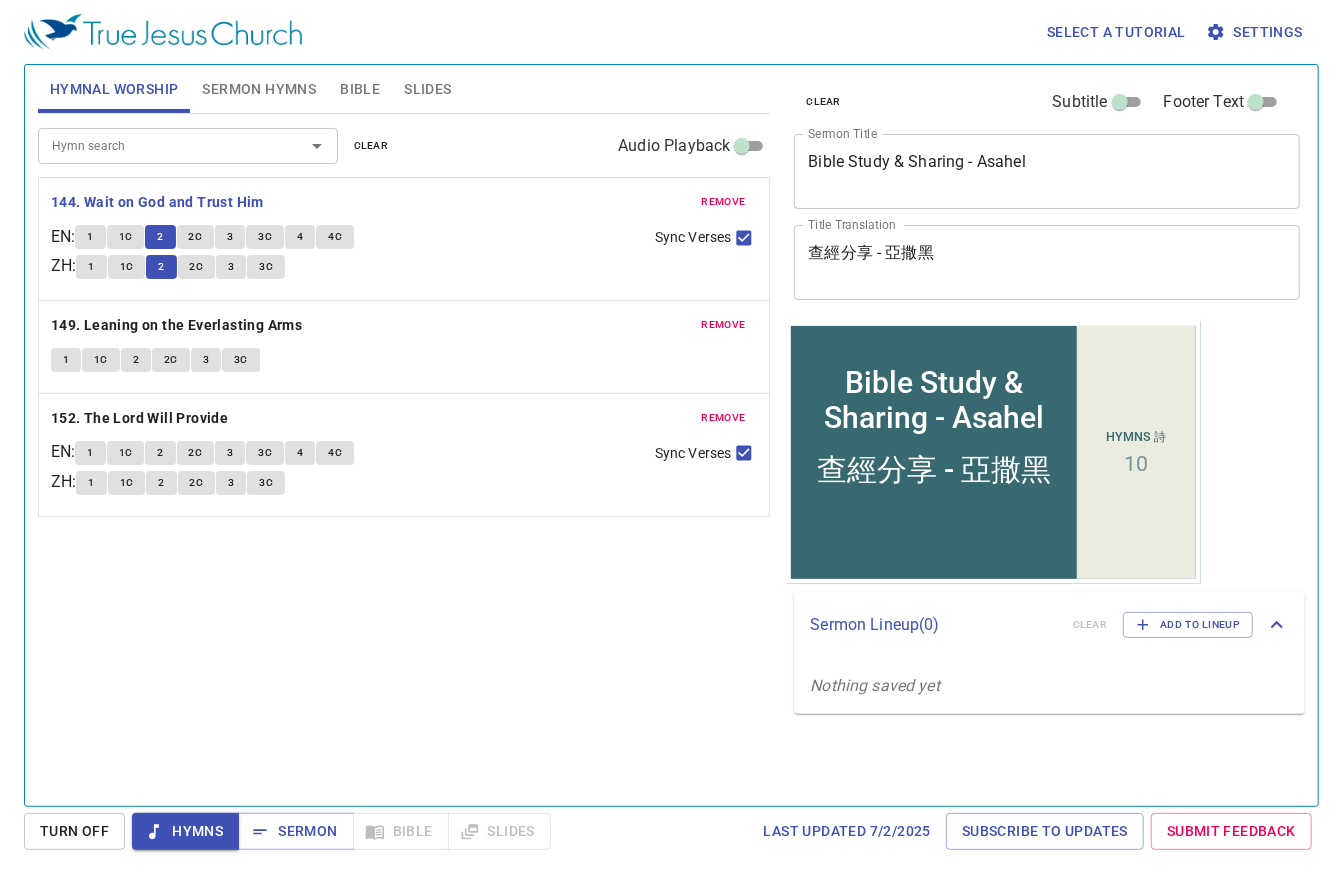 click on "2C" at bounding box center (90, 237) 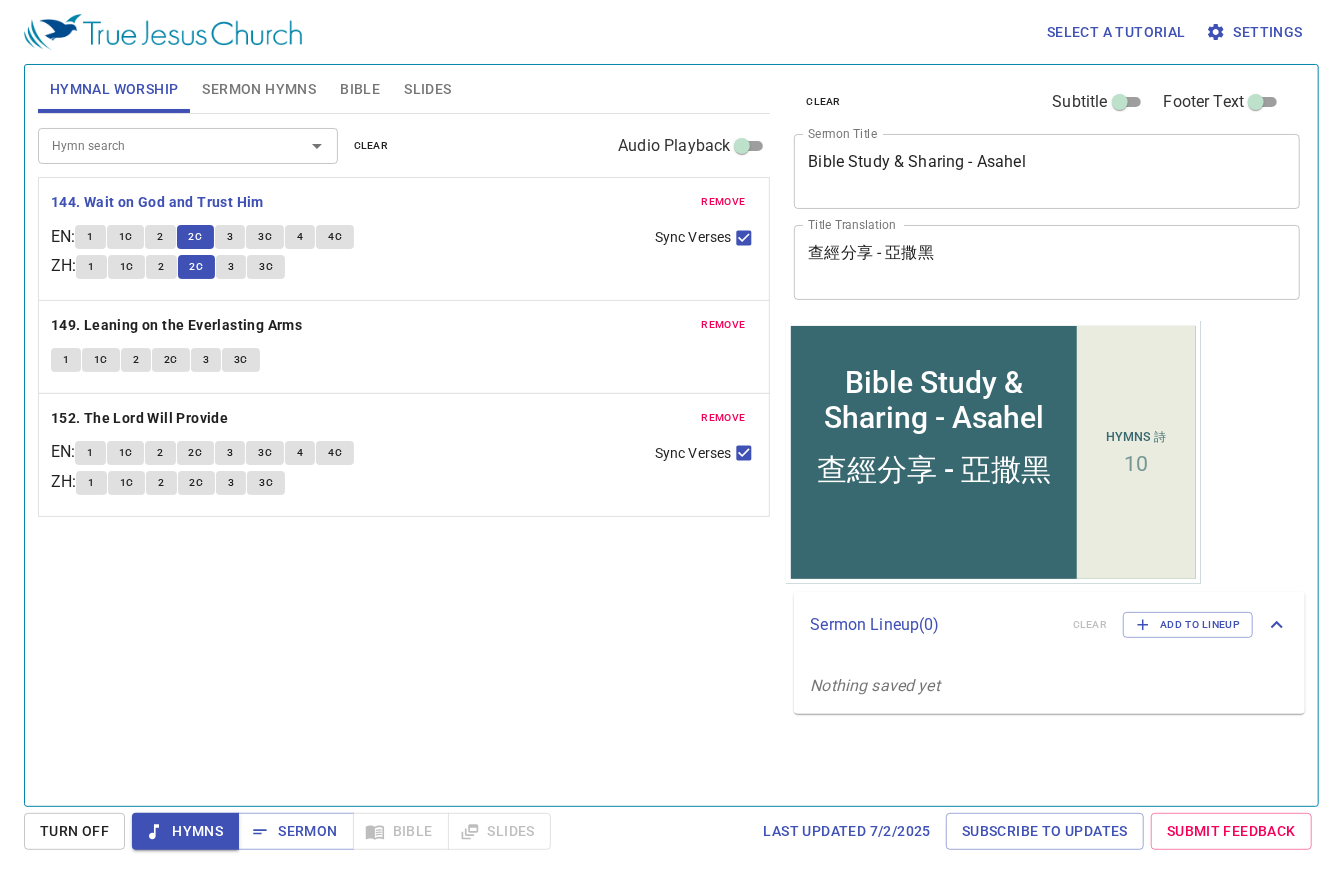type 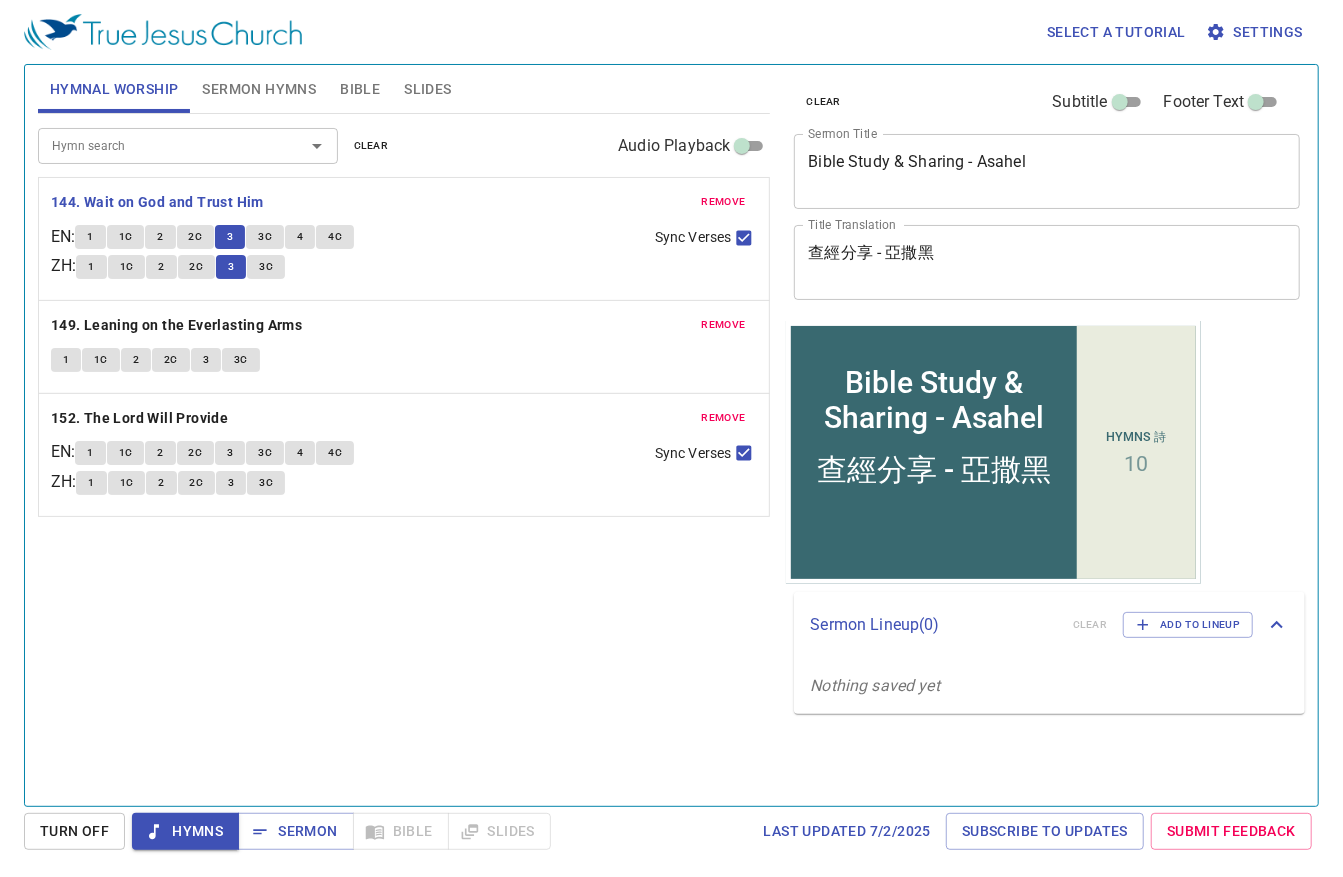 click on "Sermon Hymns" at bounding box center (259, 89) 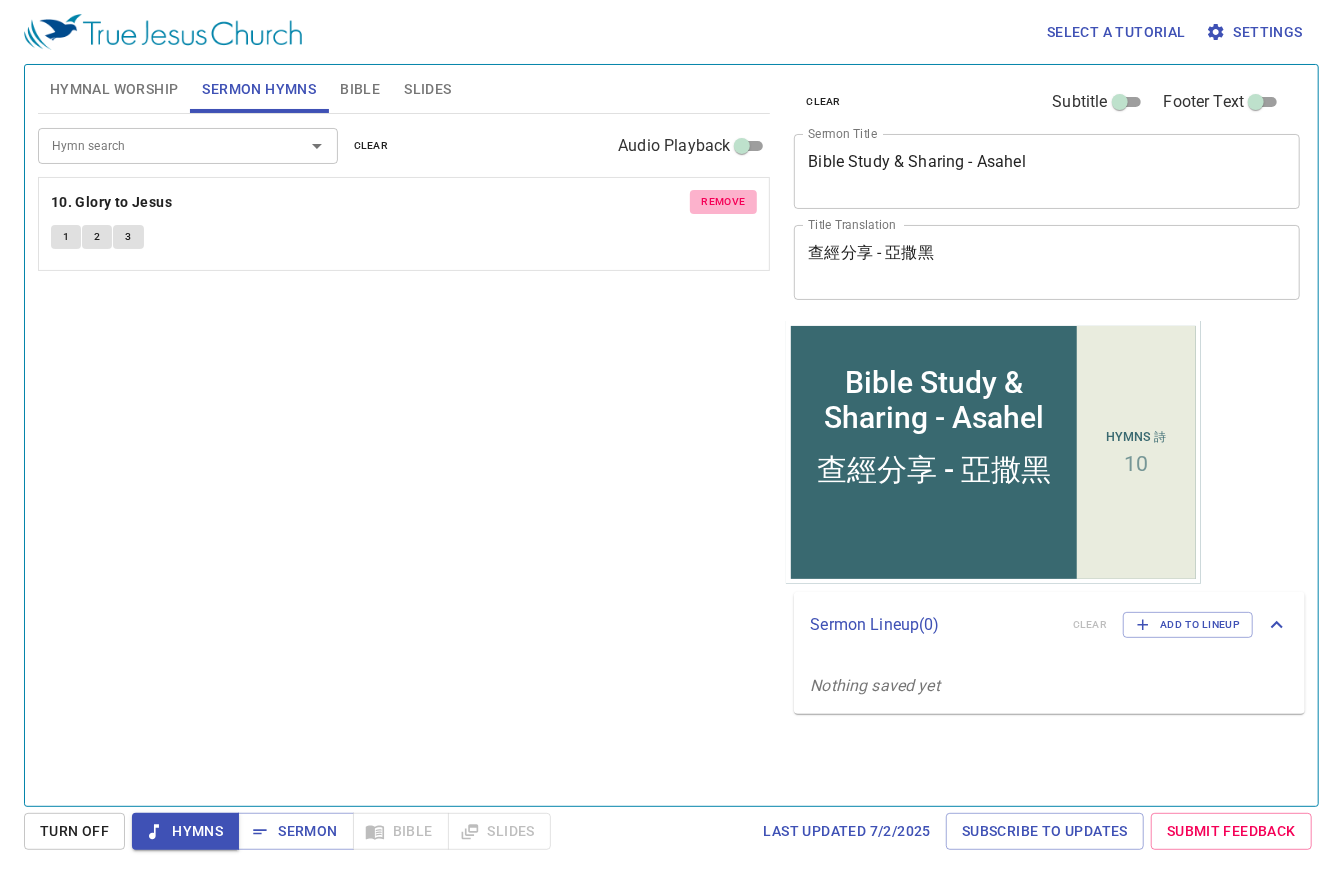 click on "remove" at bounding box center (0, 0) 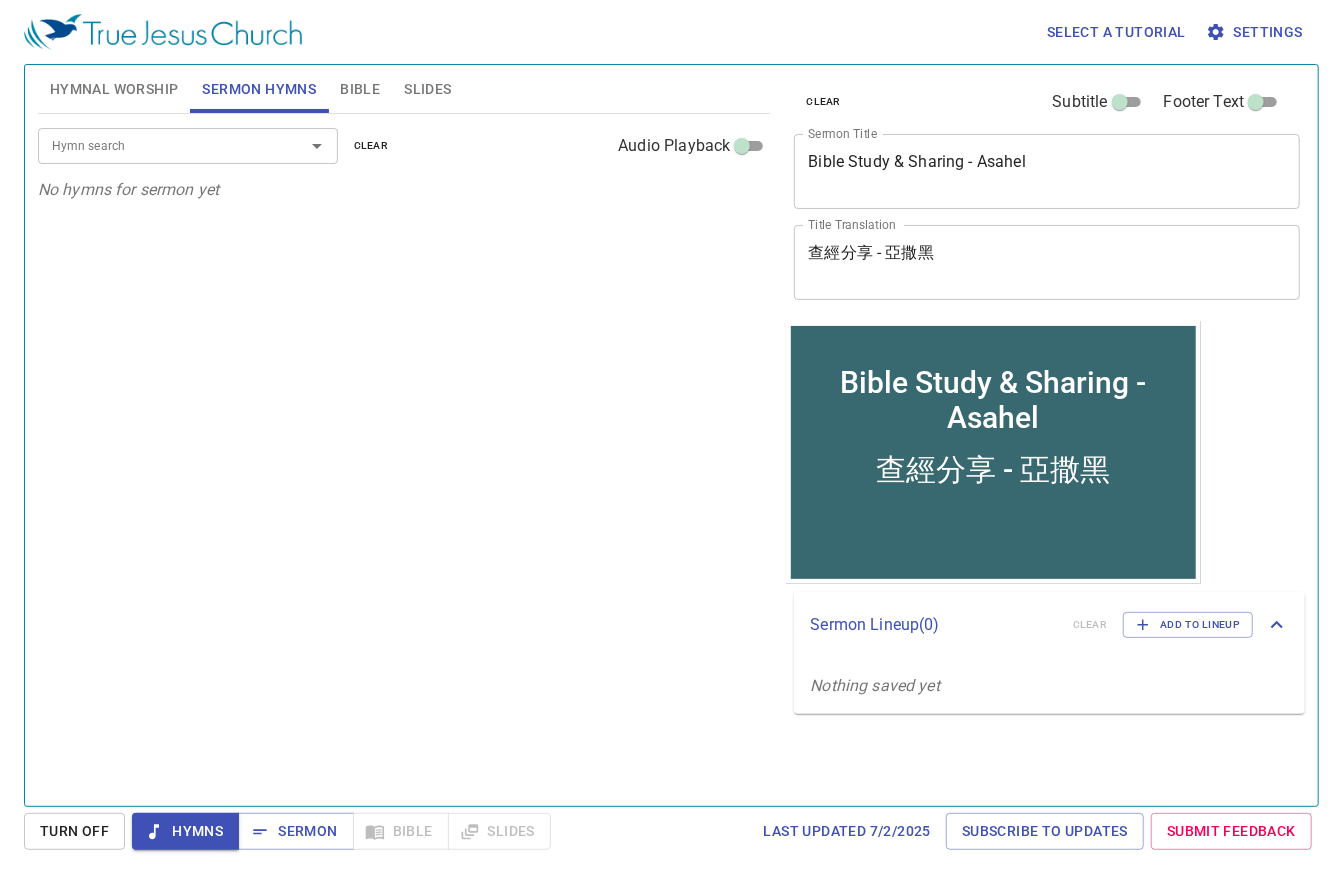 click at bounding box center (0, 0) 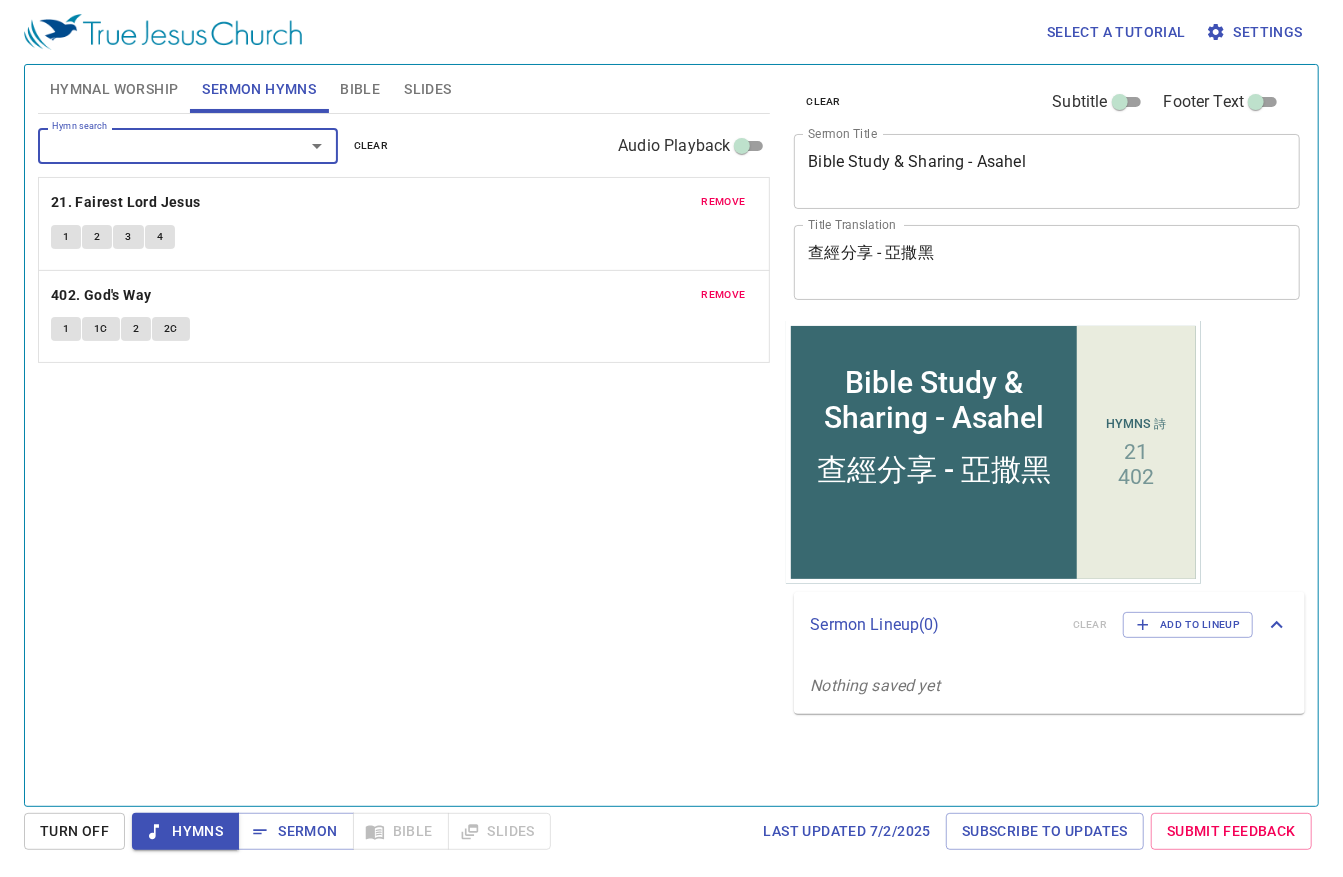 click on "Hymnal Worship" at bounding box center (114, 89) 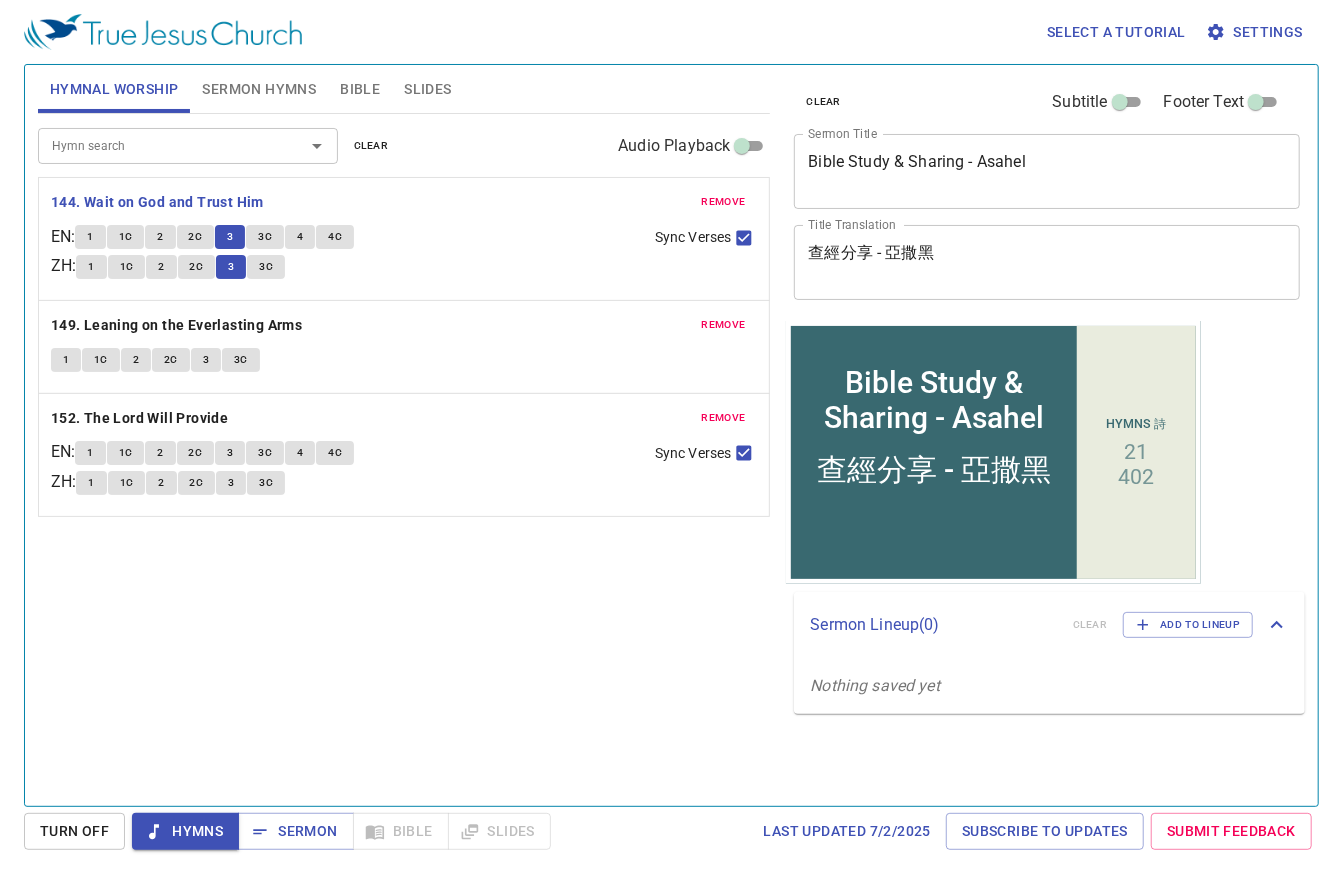 click on "3C" at bounding box center [90, 237] 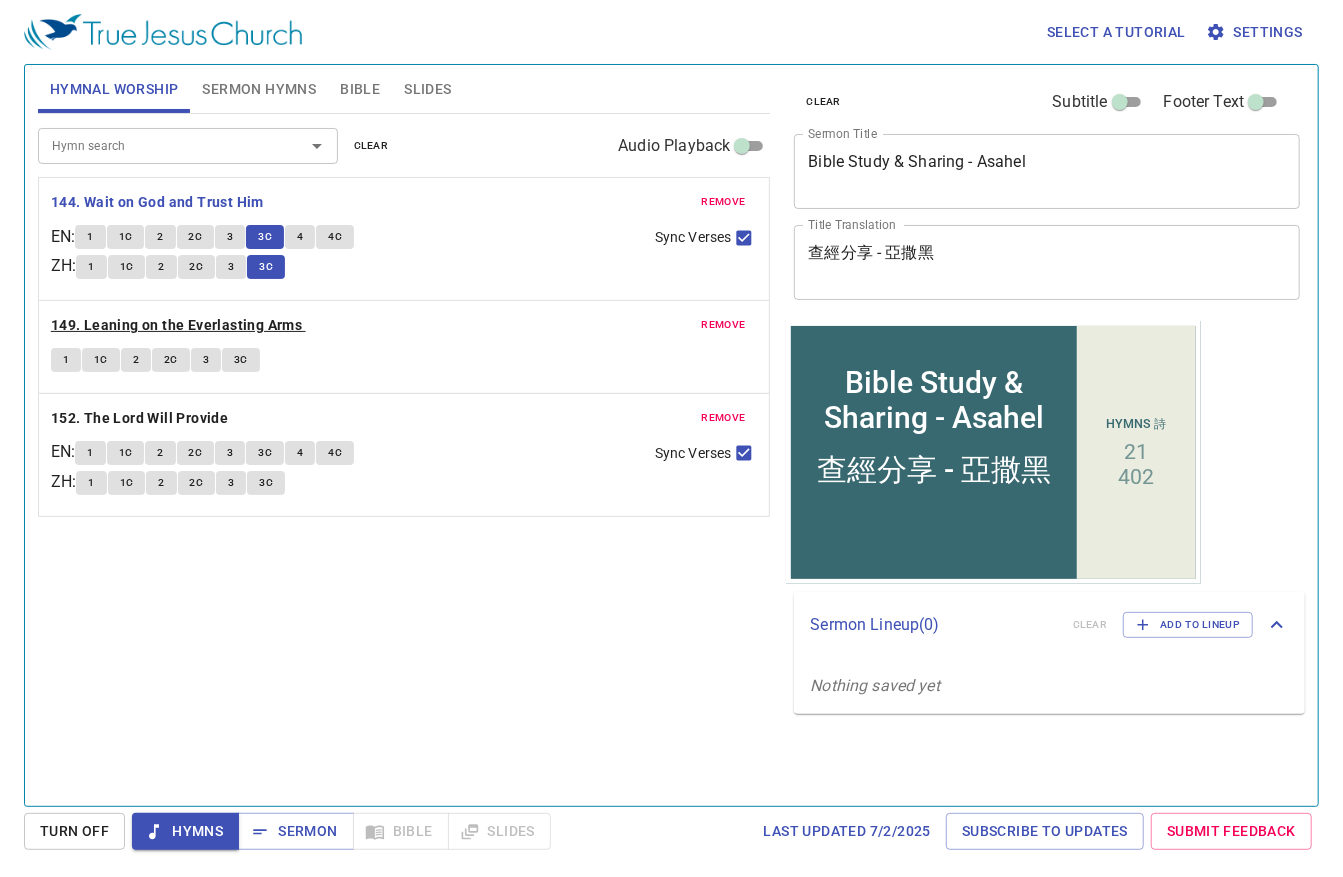 click on "149. Leaning on the Everlasting Arms" at bounding box center (157, 202) 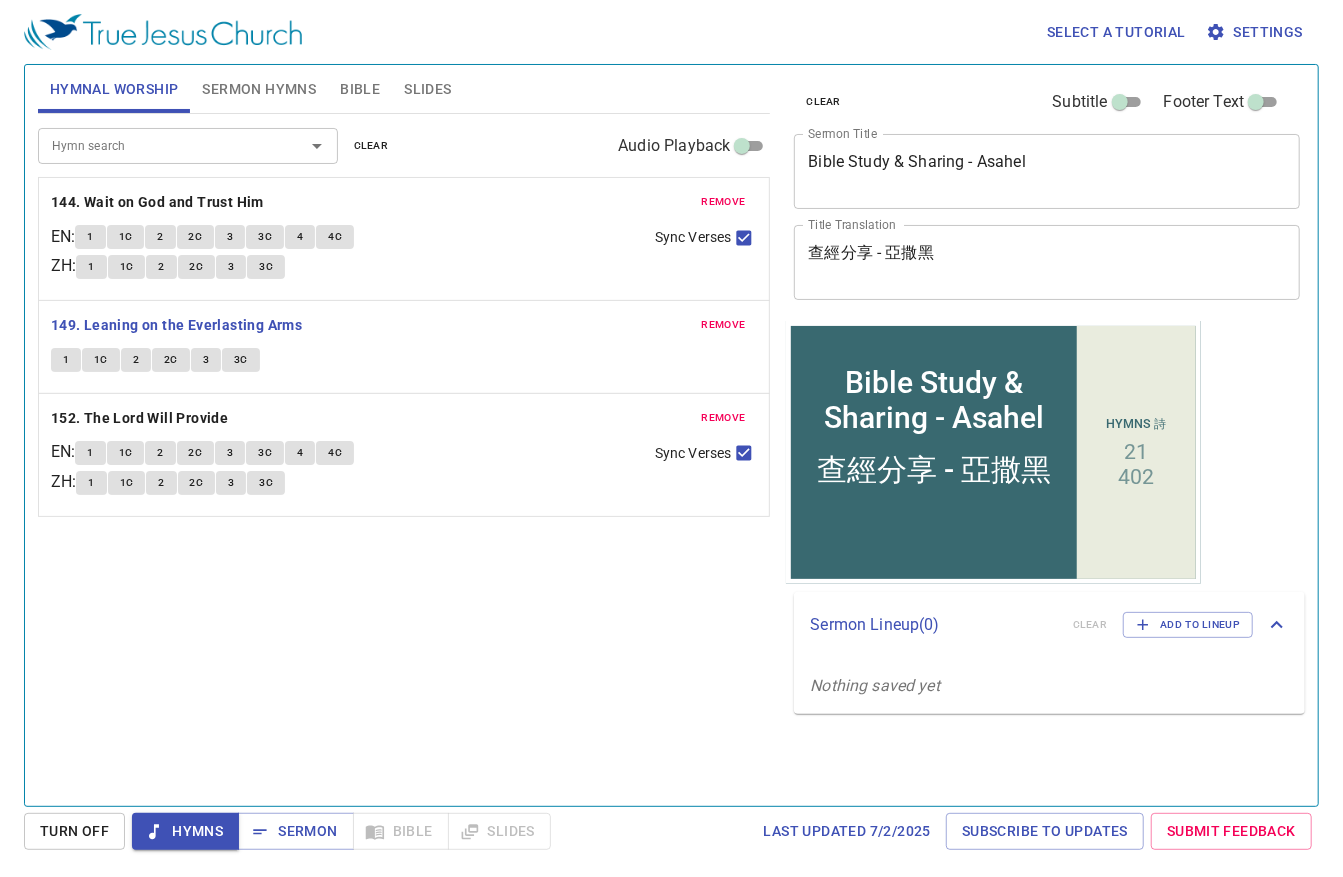 click on "remove 149. Leaning on the Everlasting Arms   1 1C 2 2C 3 3C" at bounding box center (404, 239) 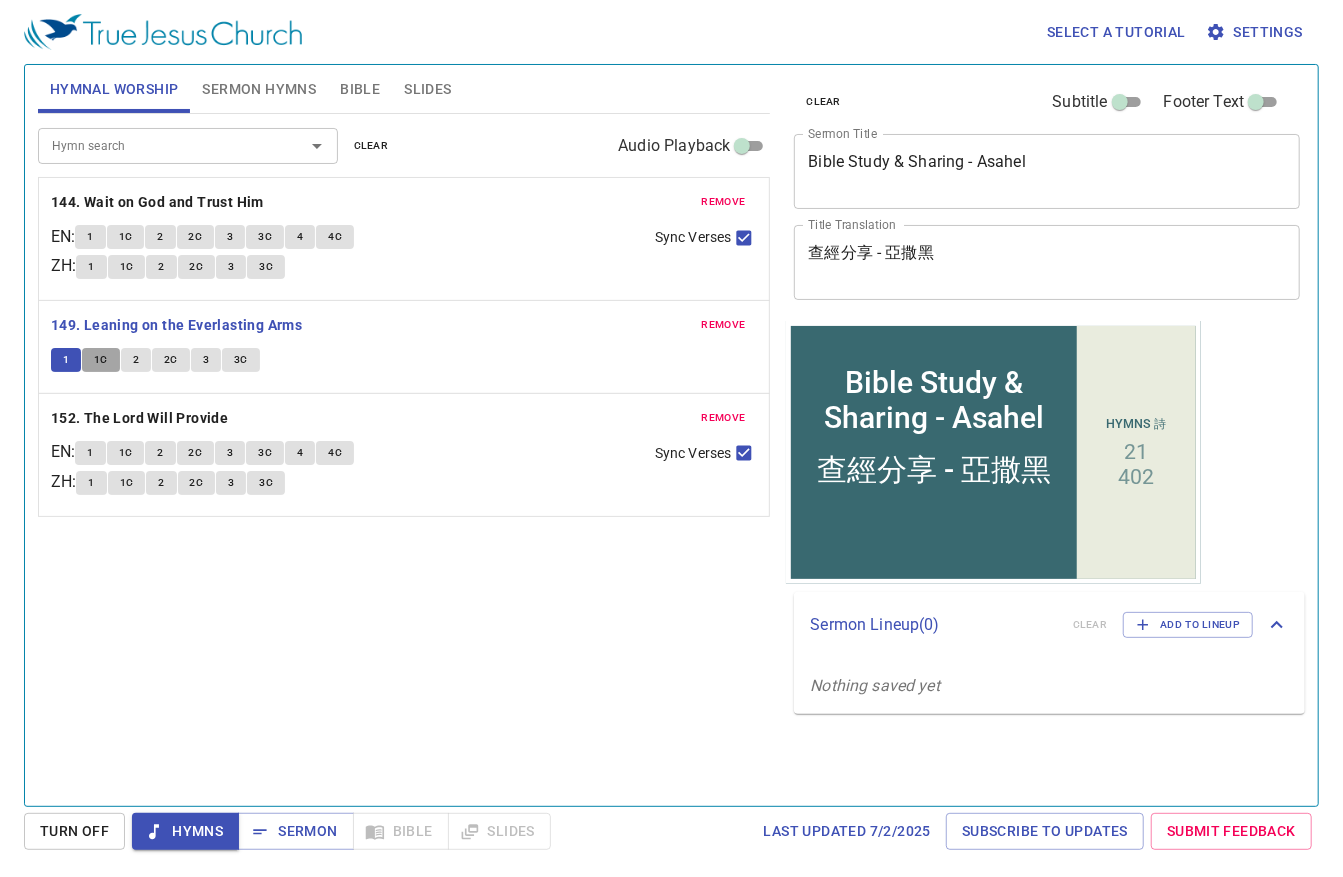 click on "1C" at bounding box center (66, 360) 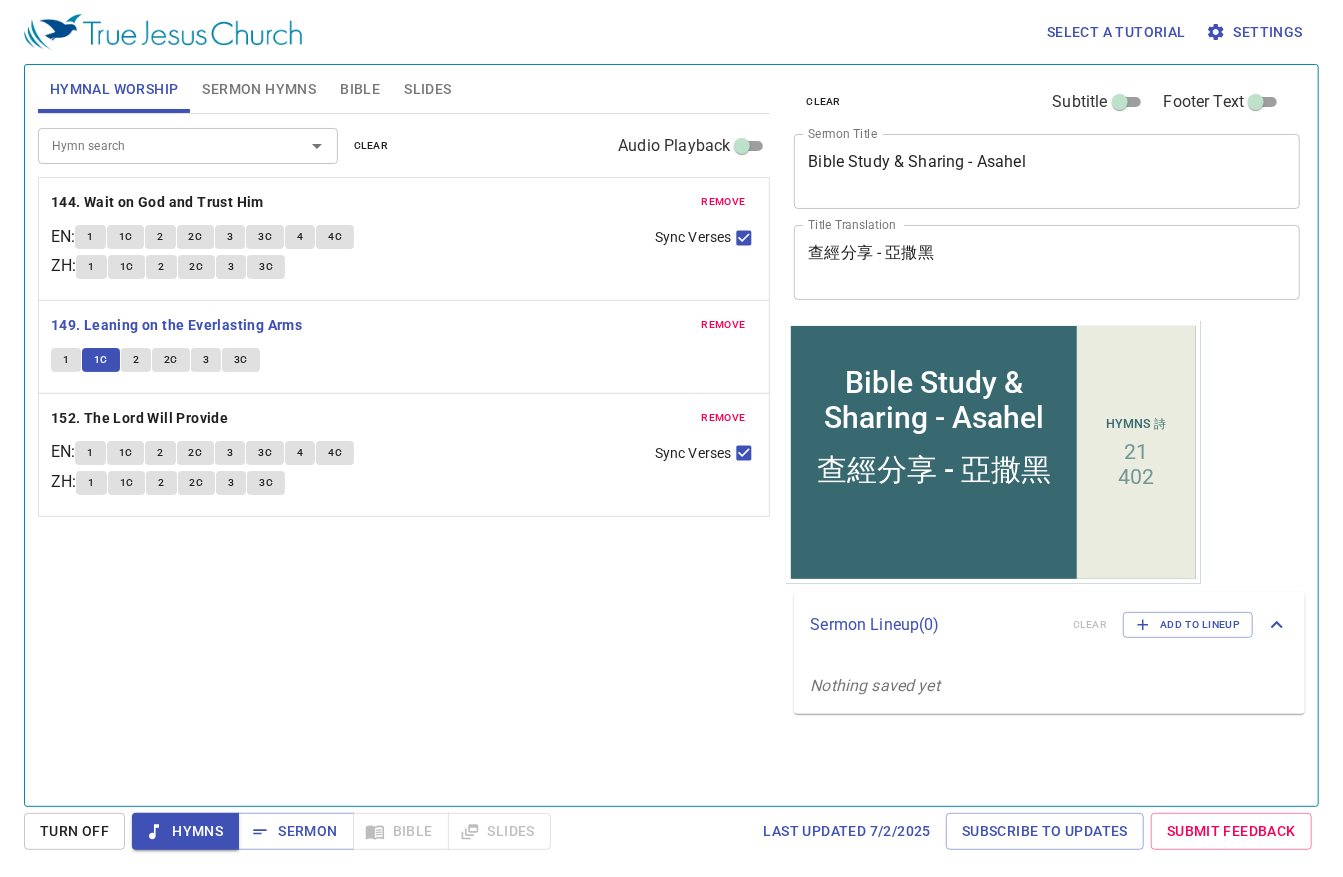 click on "2" at bounding box center (66, 360) 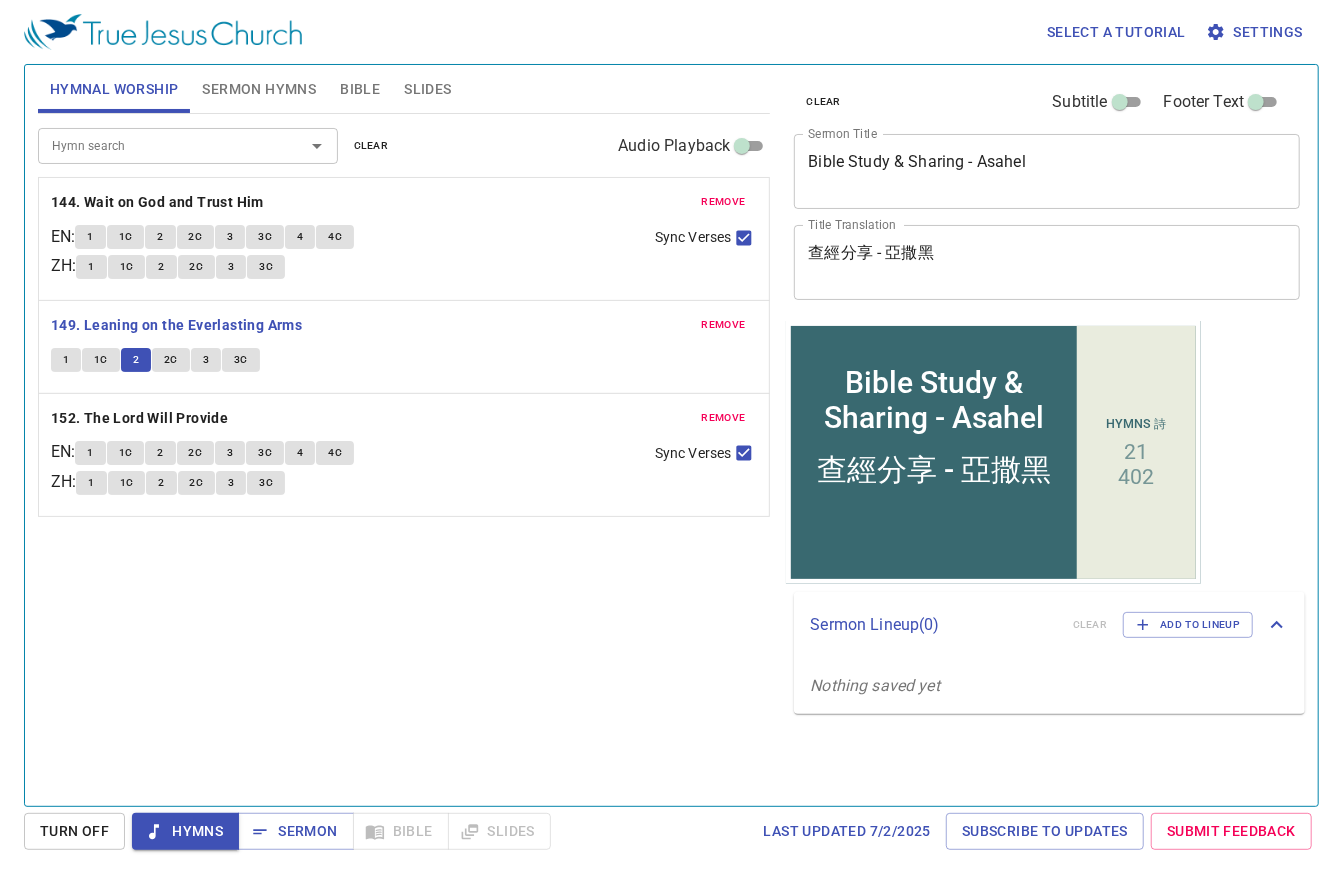 type 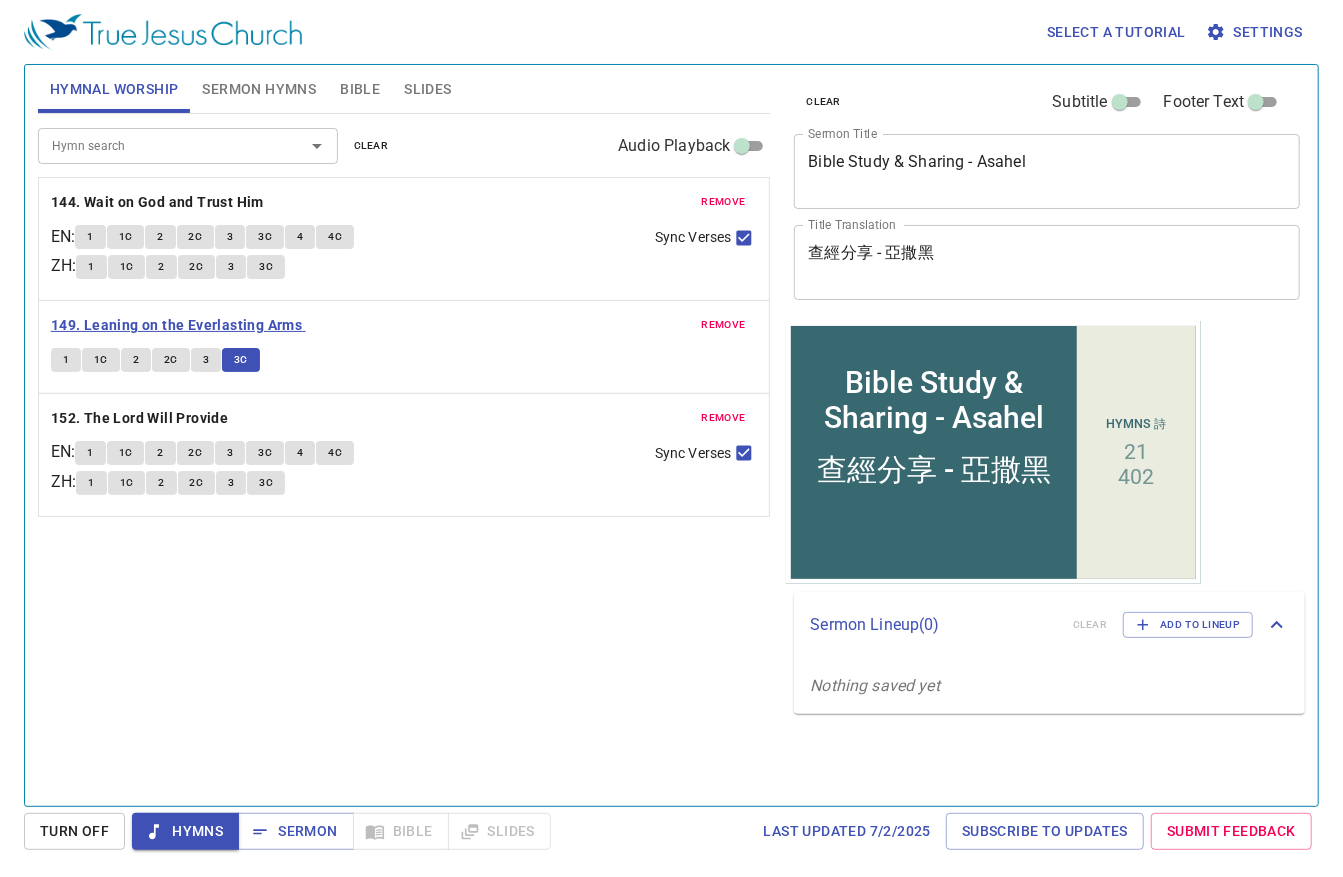 drag, startPoint x: 269, startPoint y: 339, endPoint x: 287, endPoint y: 328, distance: 21.095022 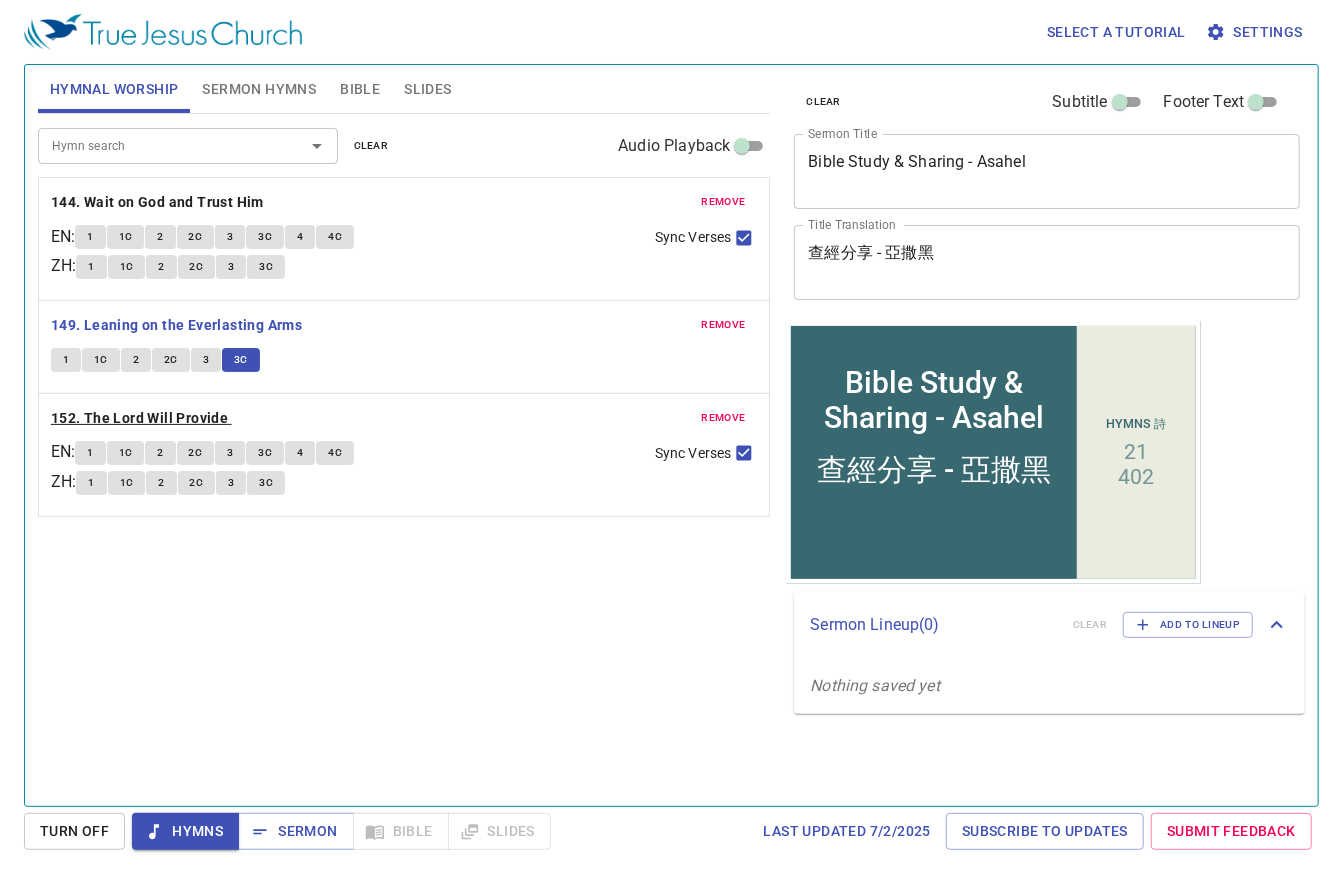 click on "152. The Lord Will Provide" at bounding box center [157, 202] 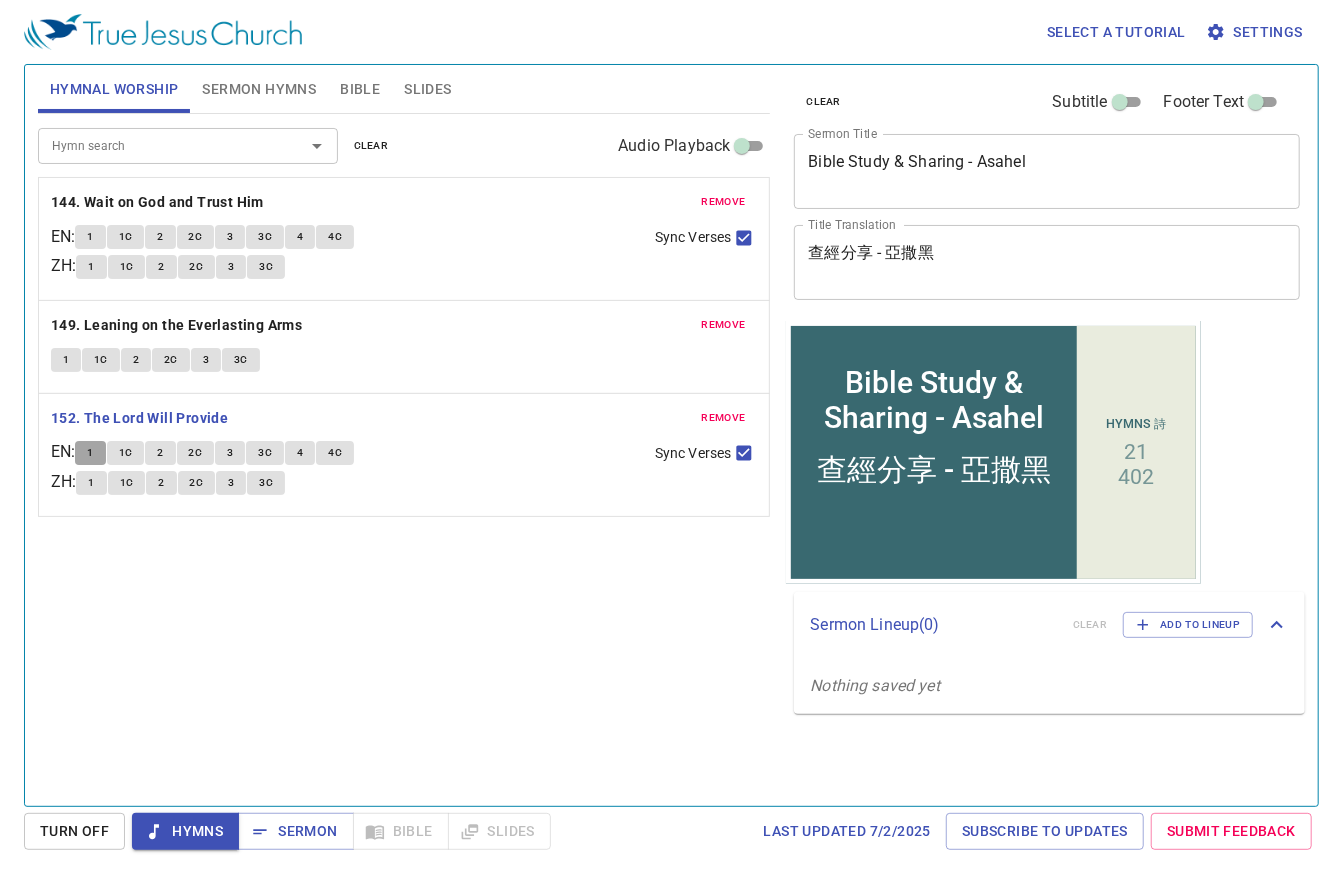 click on "1" at bounding box center [90, 453] 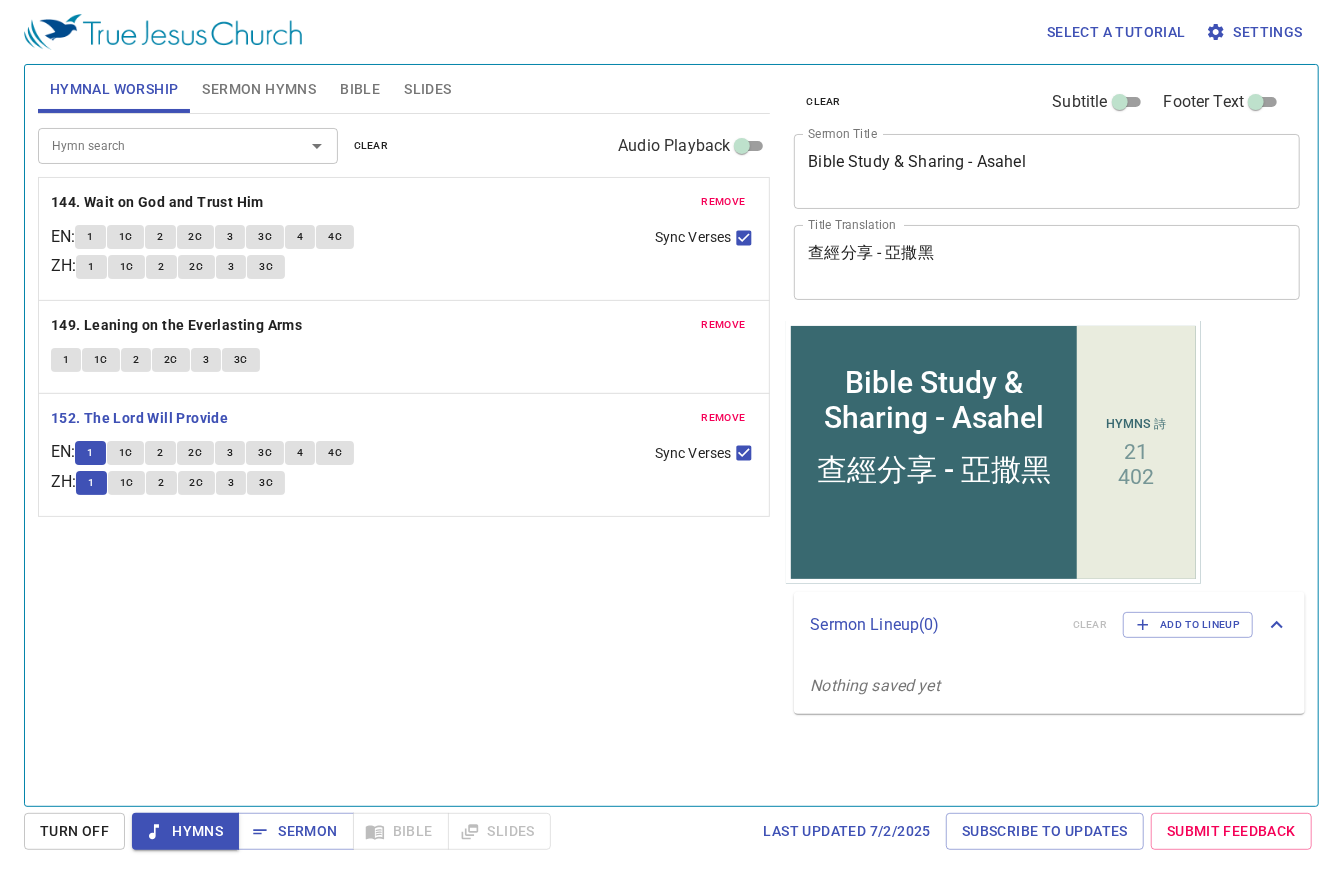 type 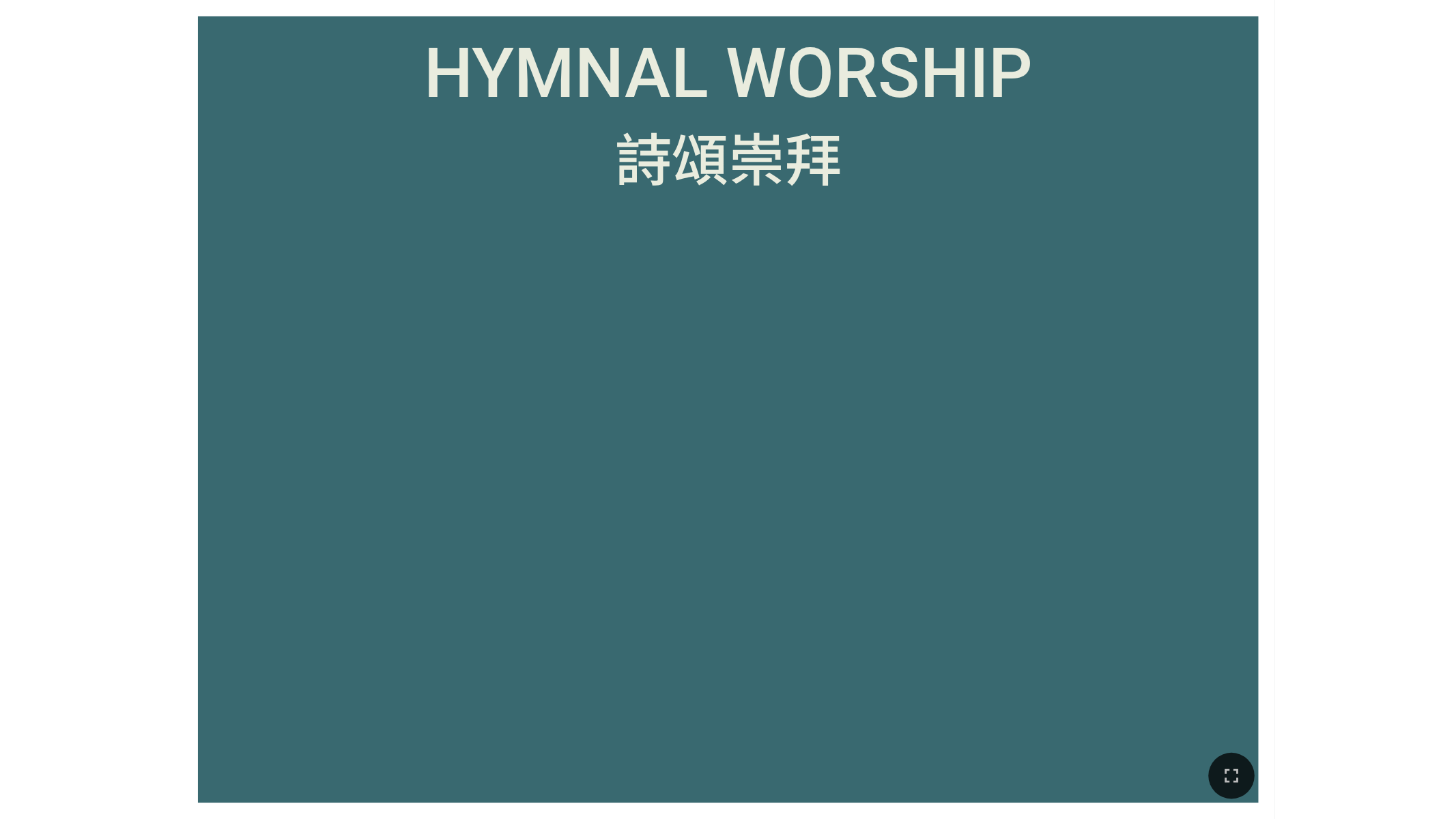 scroll, scrollTop: 0, scrollLeft: 0, axis: both 